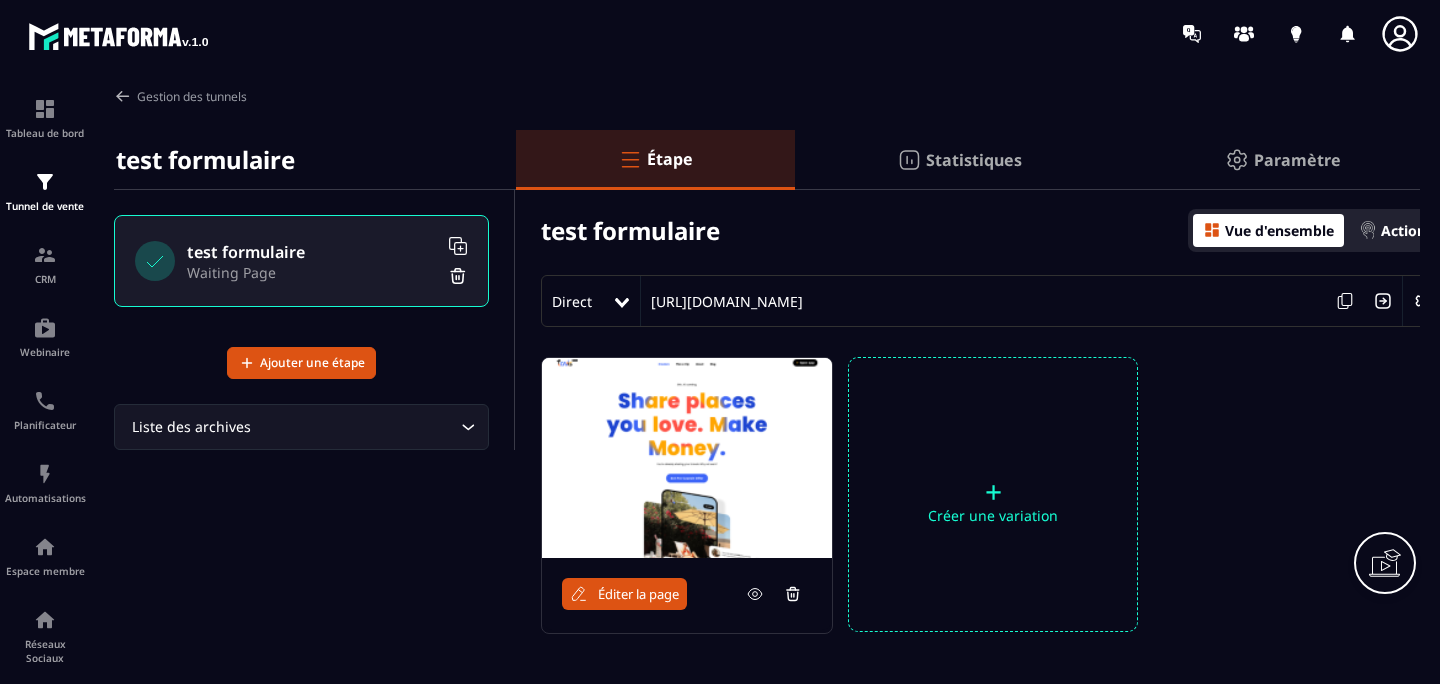 scroll, scrollTop: 0, scrollLeft: 0, axis: both 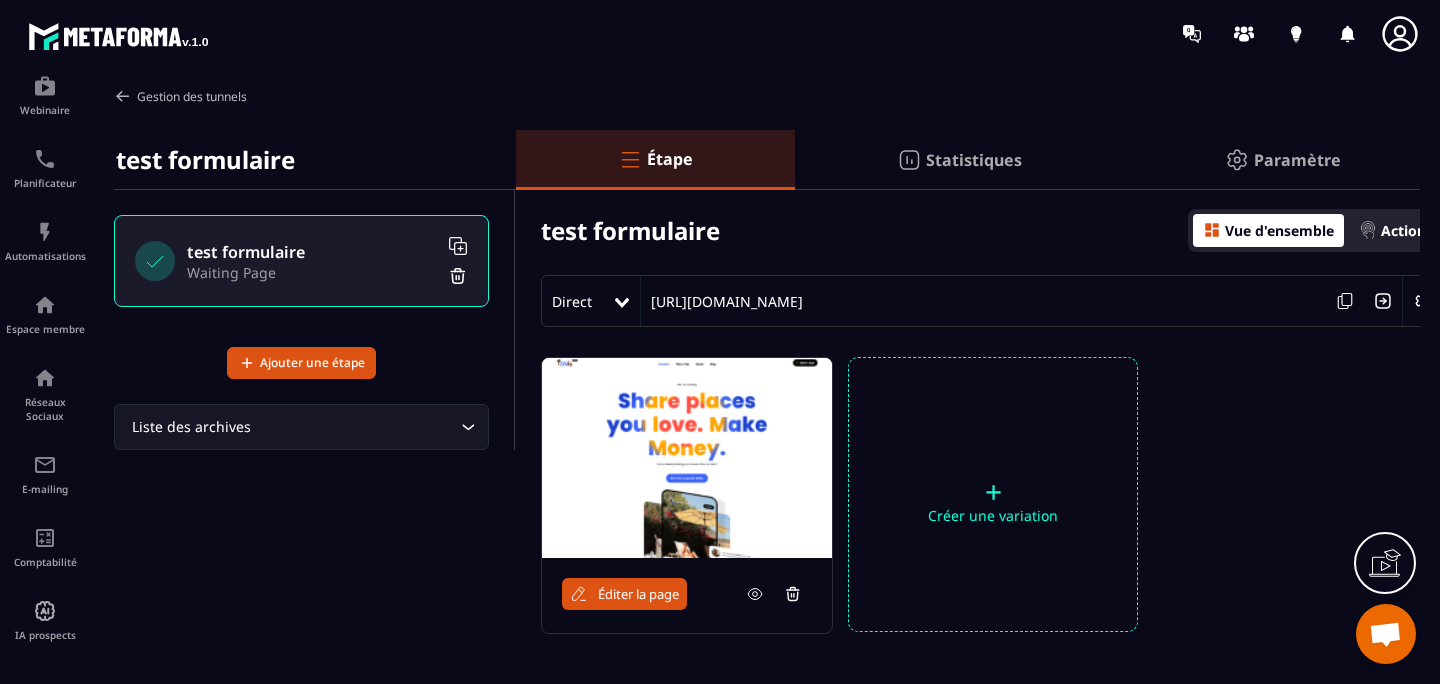 click on "Gestion des tunnels" at bounding box center [180, 96] 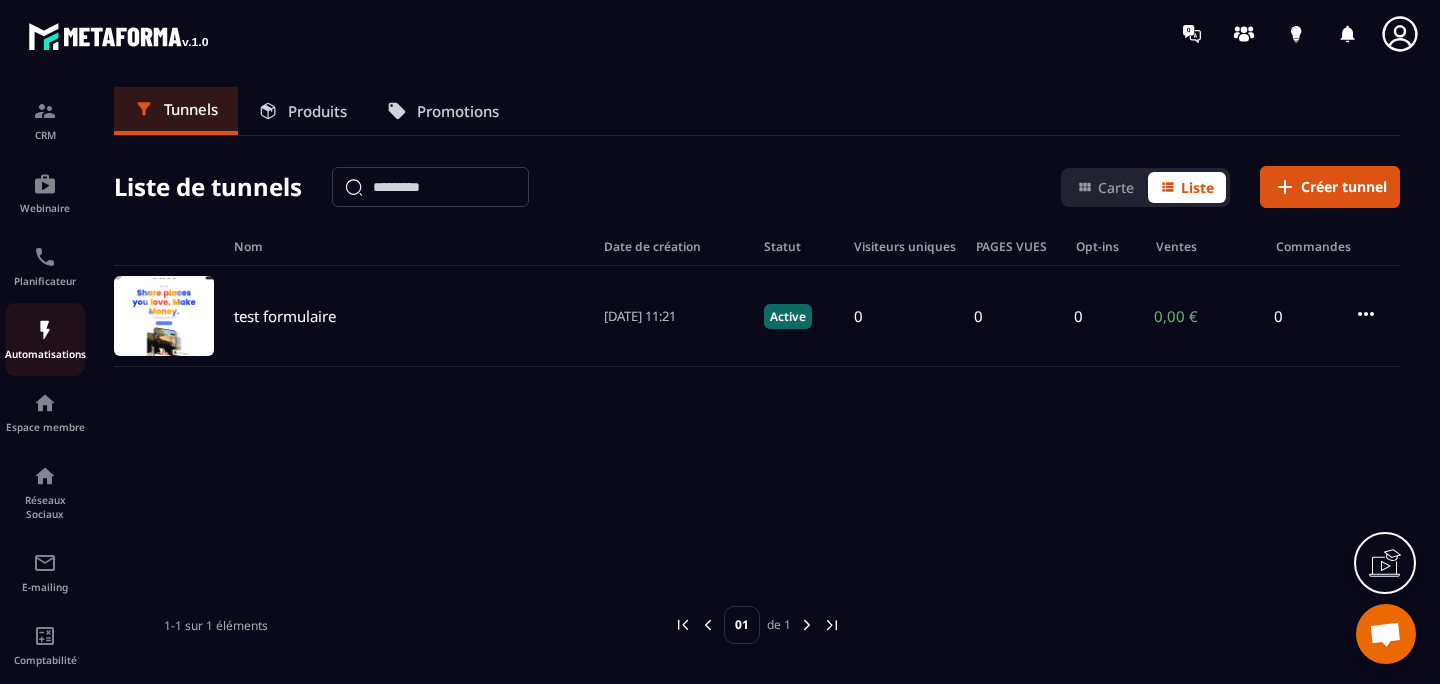 scroll, scrollTop: 242, scrollLeft: 0, axis: vertical 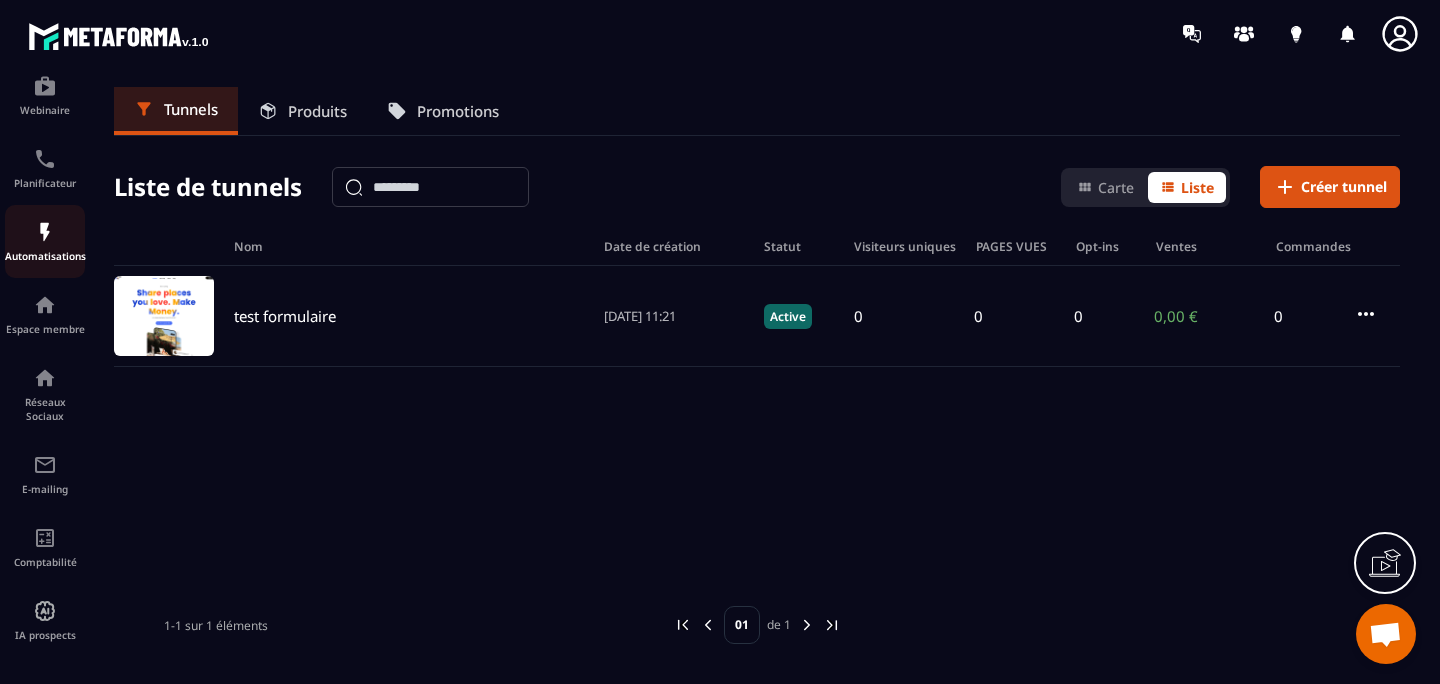 click on "Automatisations" 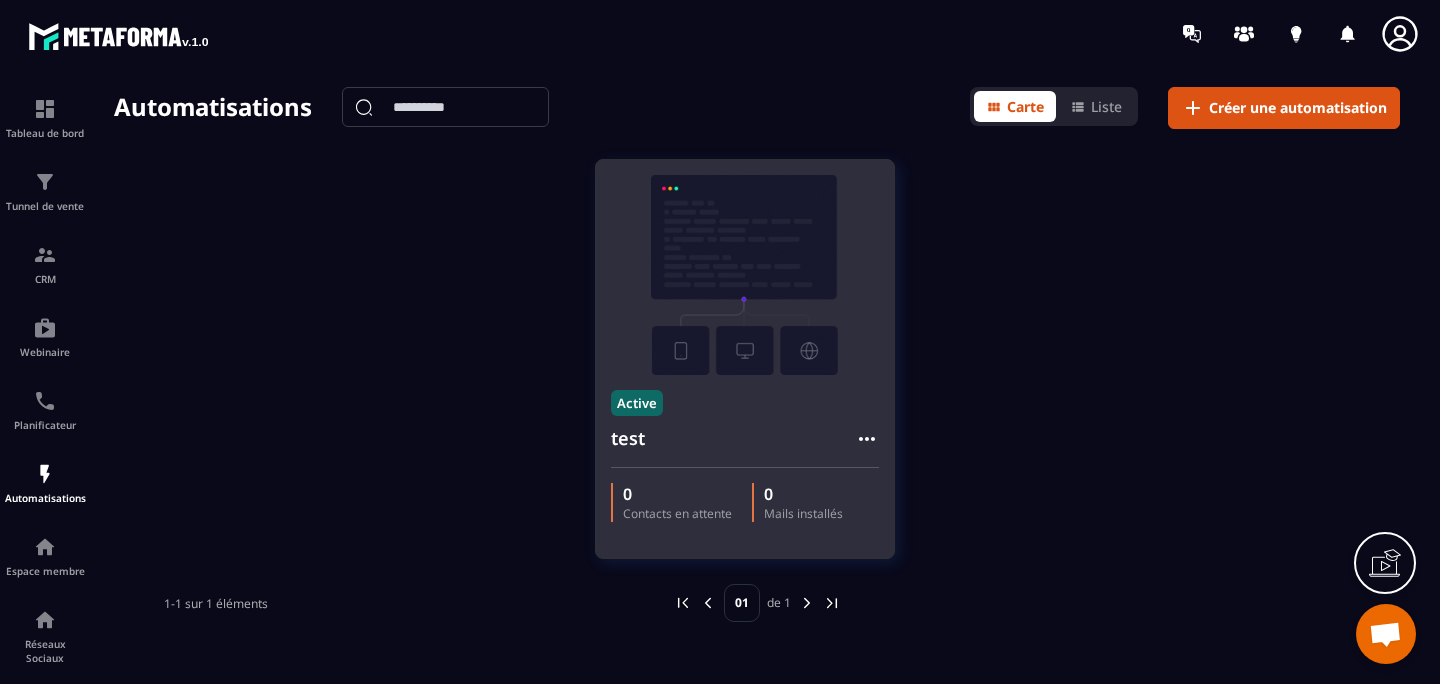 click at bounding box center (745, 275) 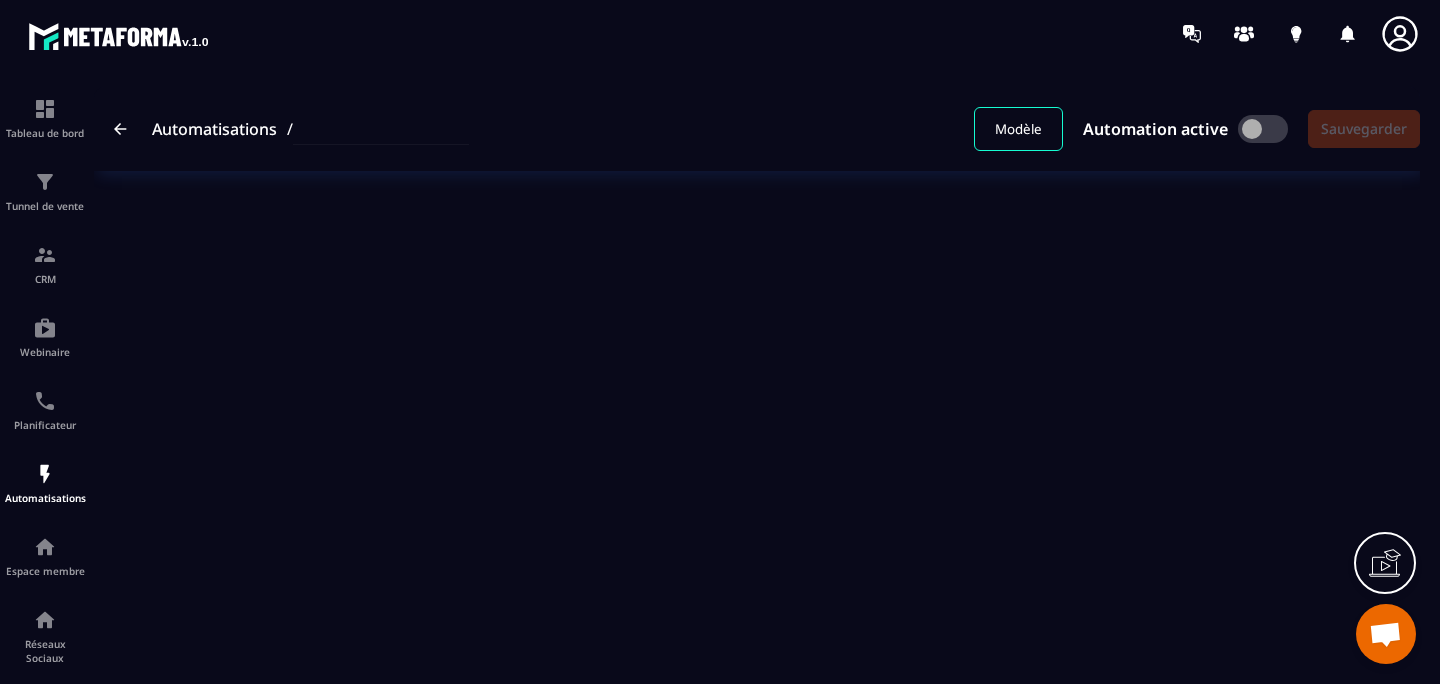 type on "****" 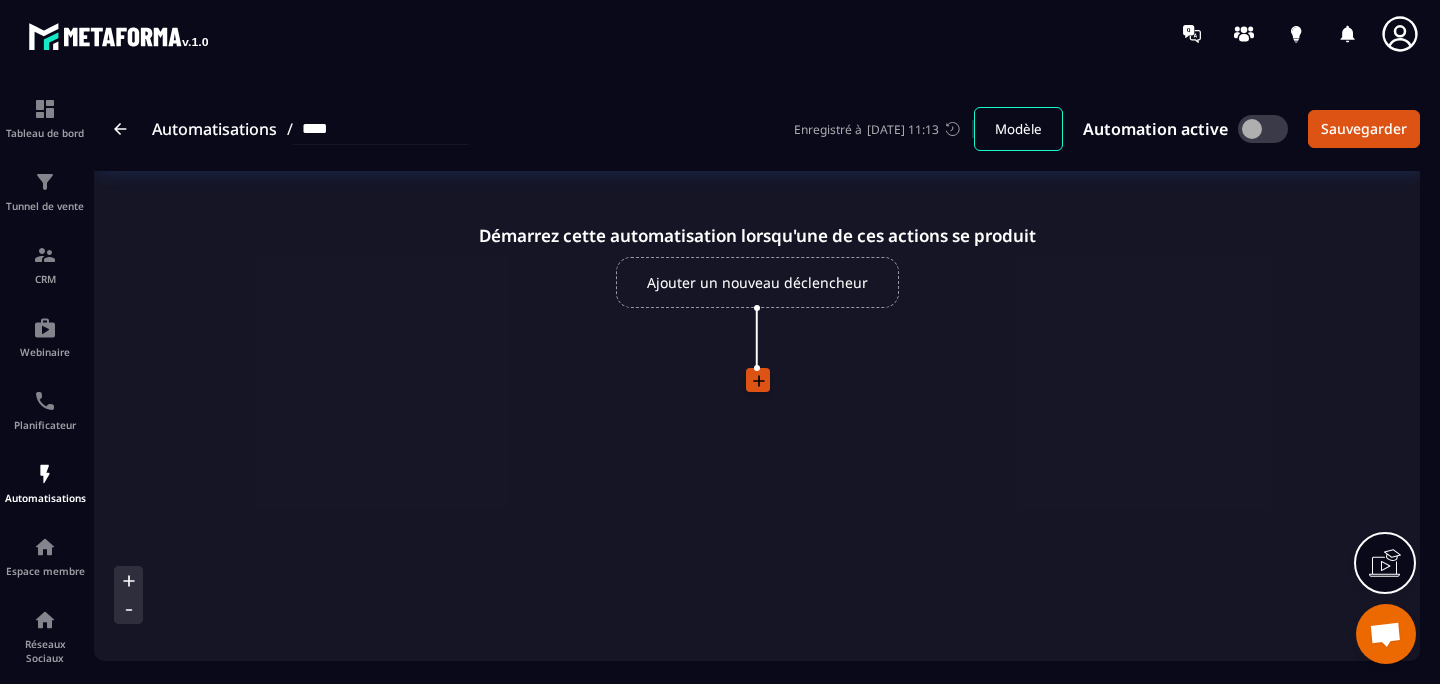 click on "Ajouter un nouveau déclencheur" at bounding box center [757, 282] 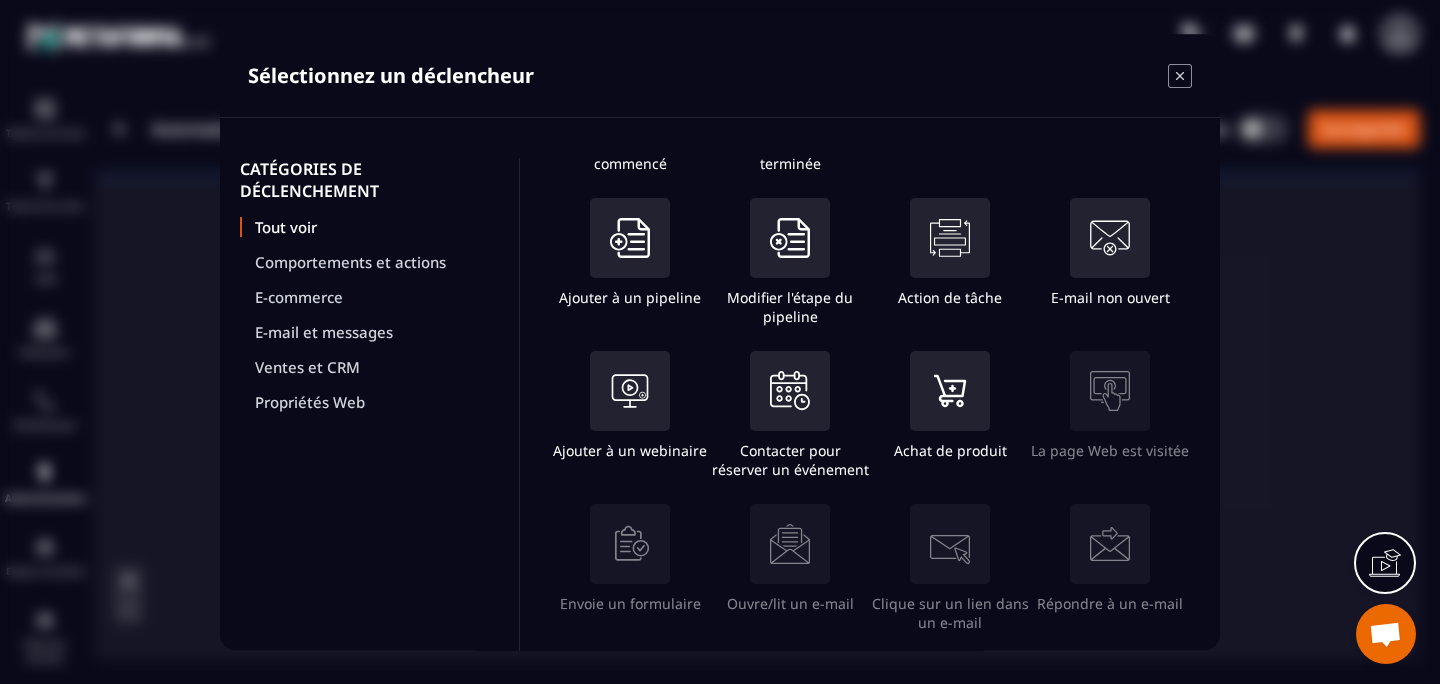 scroll, scrollTop: 304, scrollLeft: 0, axis: vertical 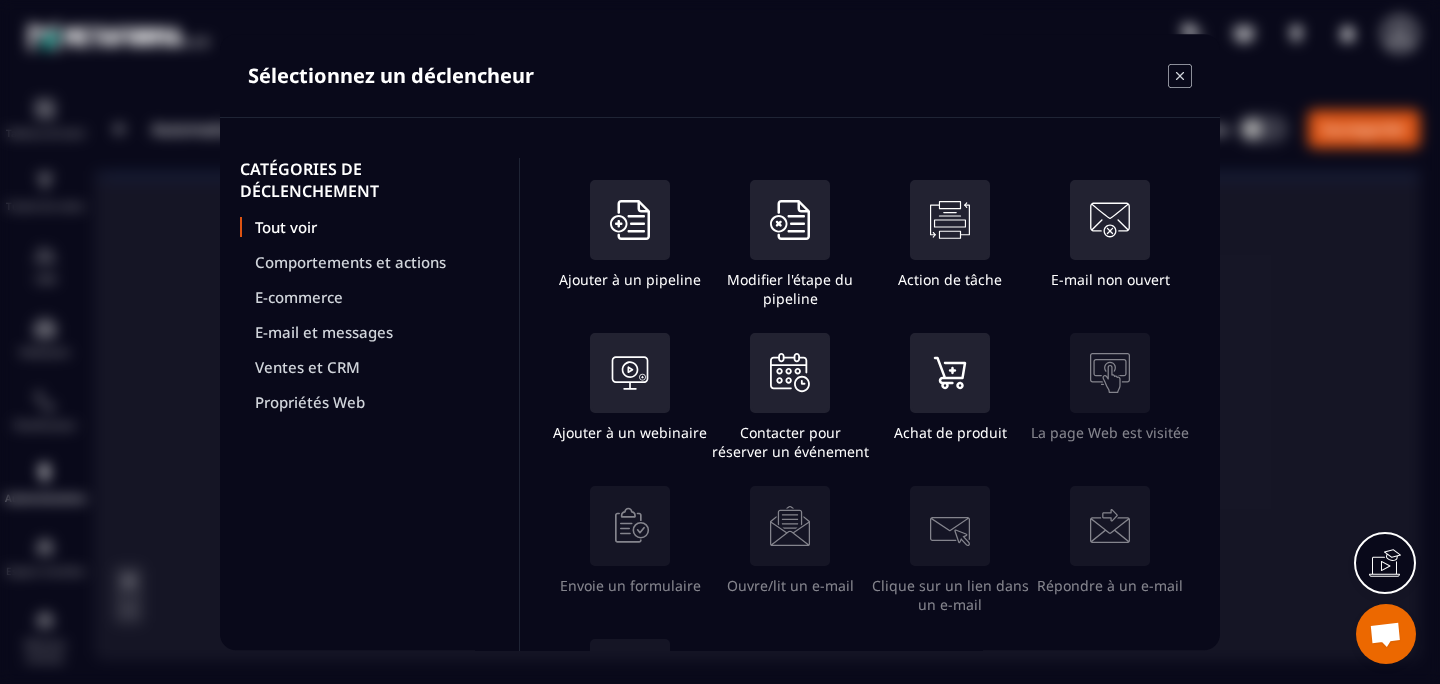 click at bounding box center (630, 526) 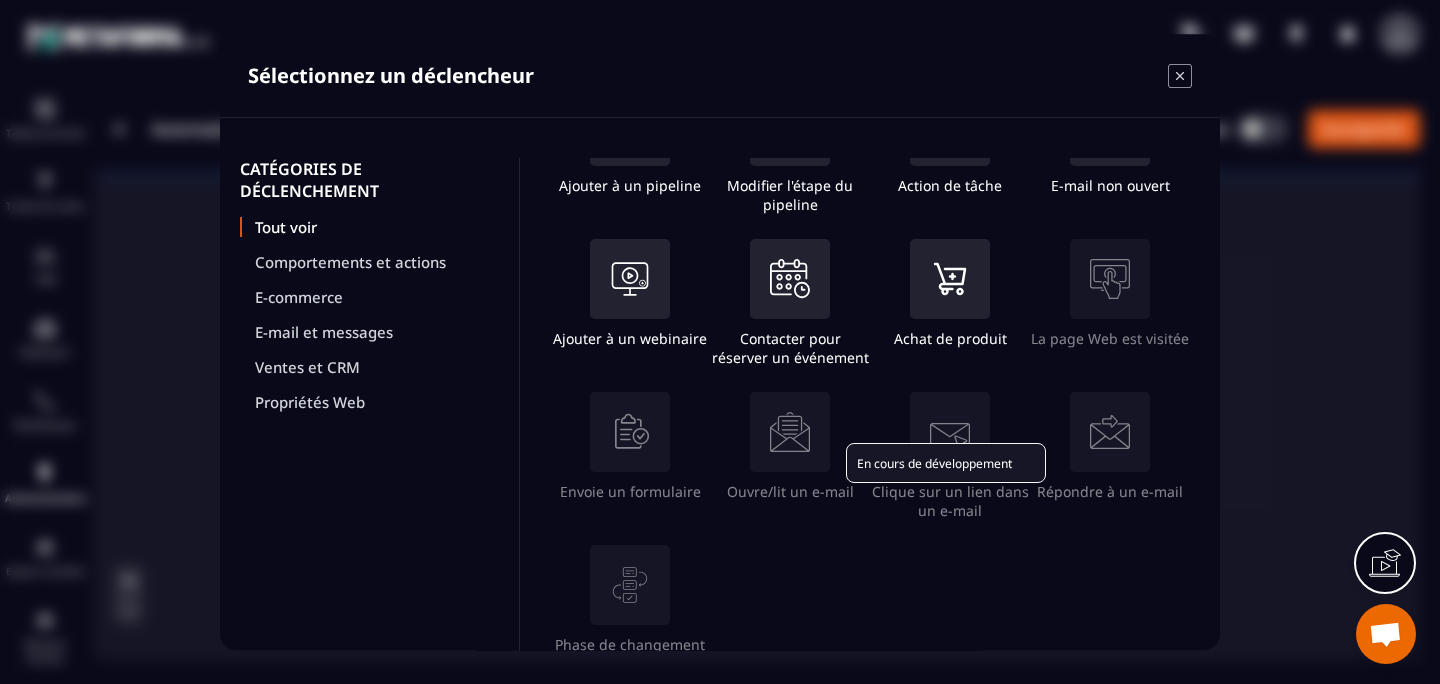 scroll, scrollTop: 438, scrollLeft: 0, axis: vertical 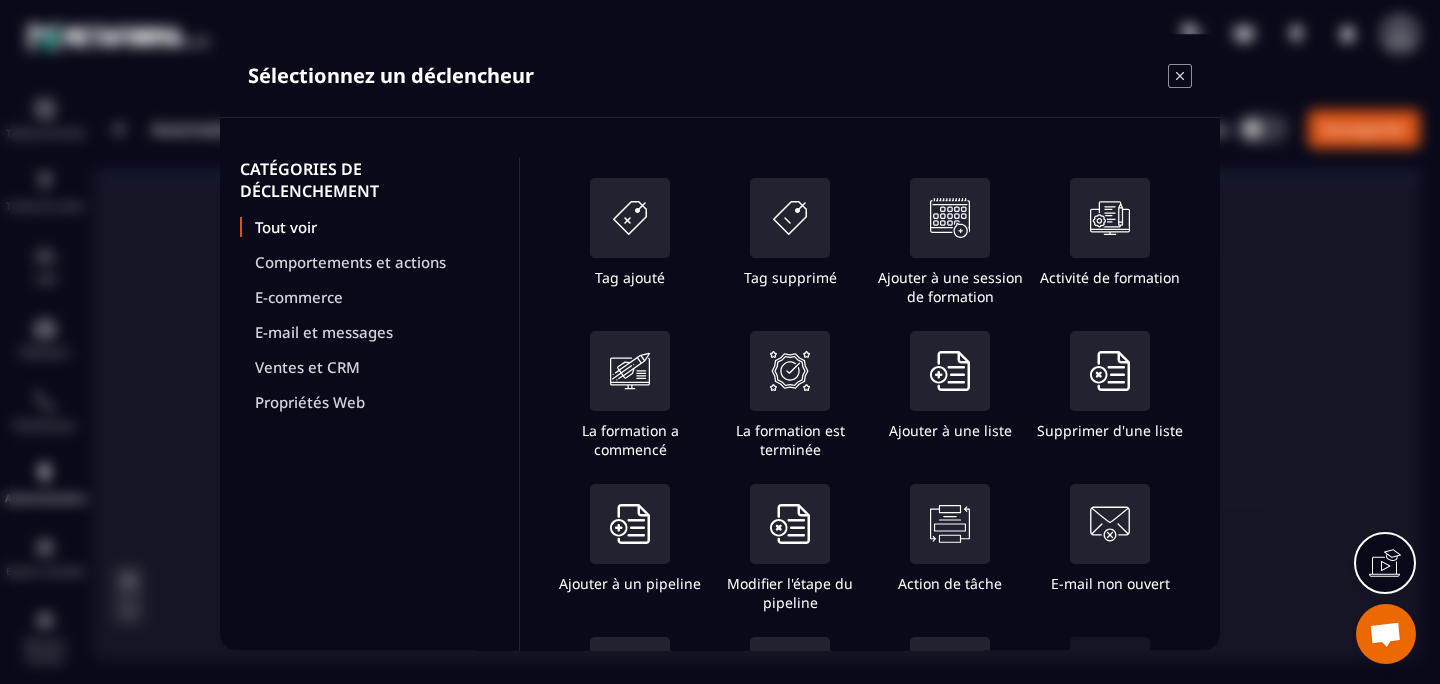 click on "Sélectionnez un déclencheur CATÉGORIES DE DÉCLENCHEMENT Tout voir Comportements et actions E-commerce E-mail et messages Ventes et CRM Propriétés Web Tag ajouté Tag supprimé Ajouter à une session de formation Activité de formation La formation a commencé La formation est terminée Ajouter à une liste Supprimer d'une liste Ajouter à un pipeline Modifier l'étape du pipeline Action de tâche E-mail non ouvert Ajouter à un webinaire Contacter pour réserver un événement Achat de produit La page Web est visitée Envoie un formulaire Ouvre/lit un e-mail Clique sur un lien dans un e-mail Répondre à un e-mail Phase de changement de projet Sauvegarder" 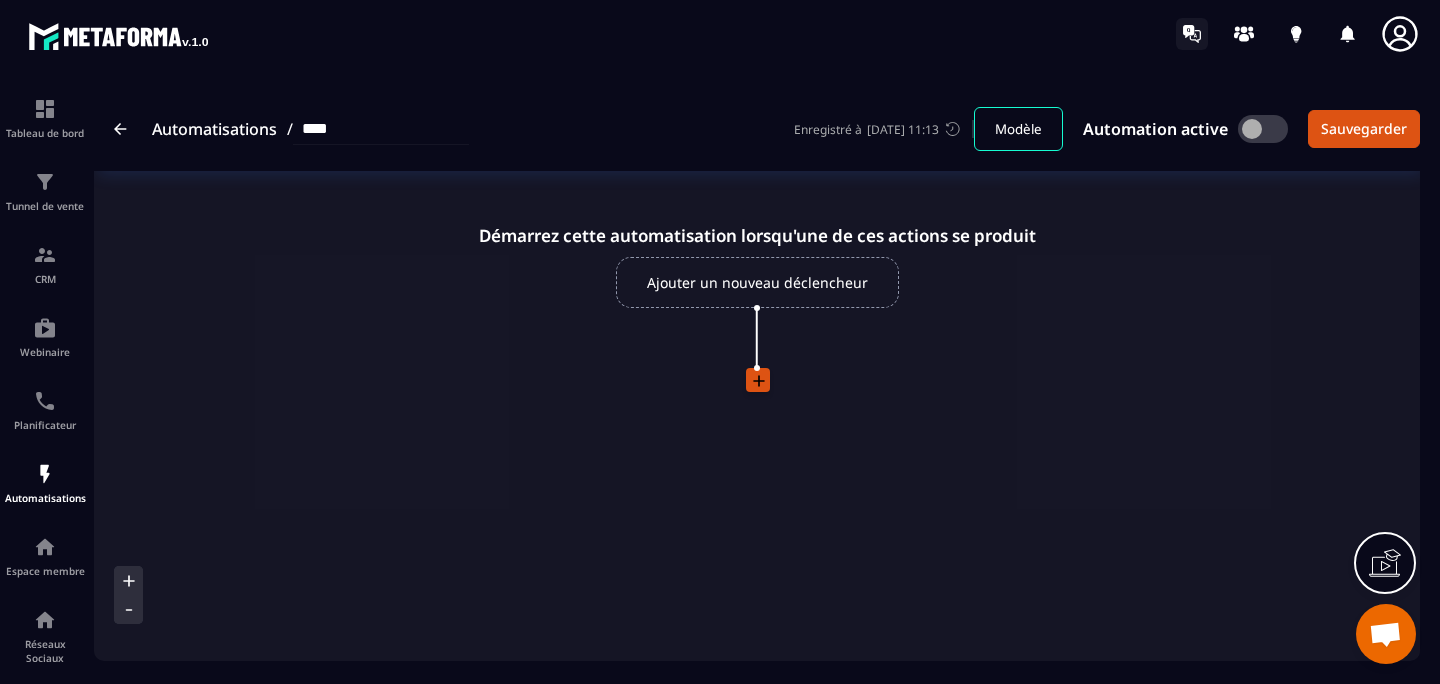click 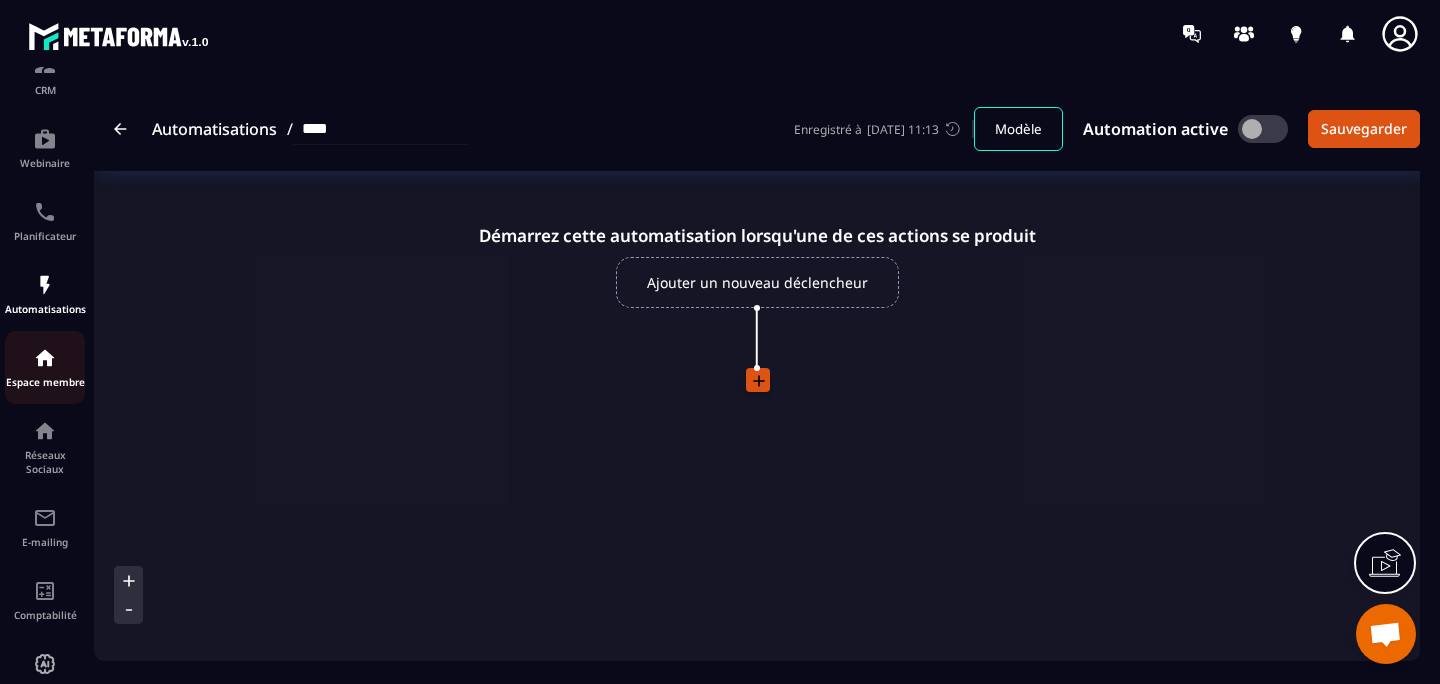 scroll, scrollTop: 242, scrollLeft: 0, axis: vertical 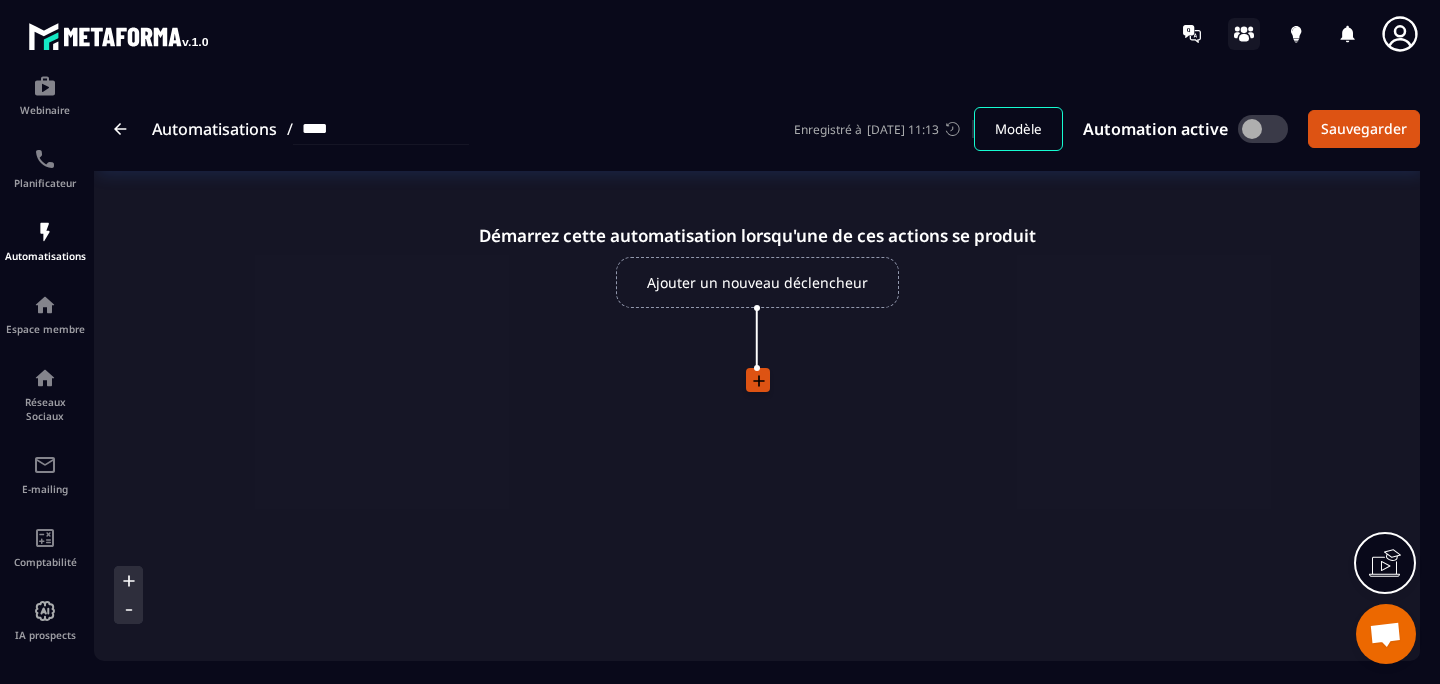 click 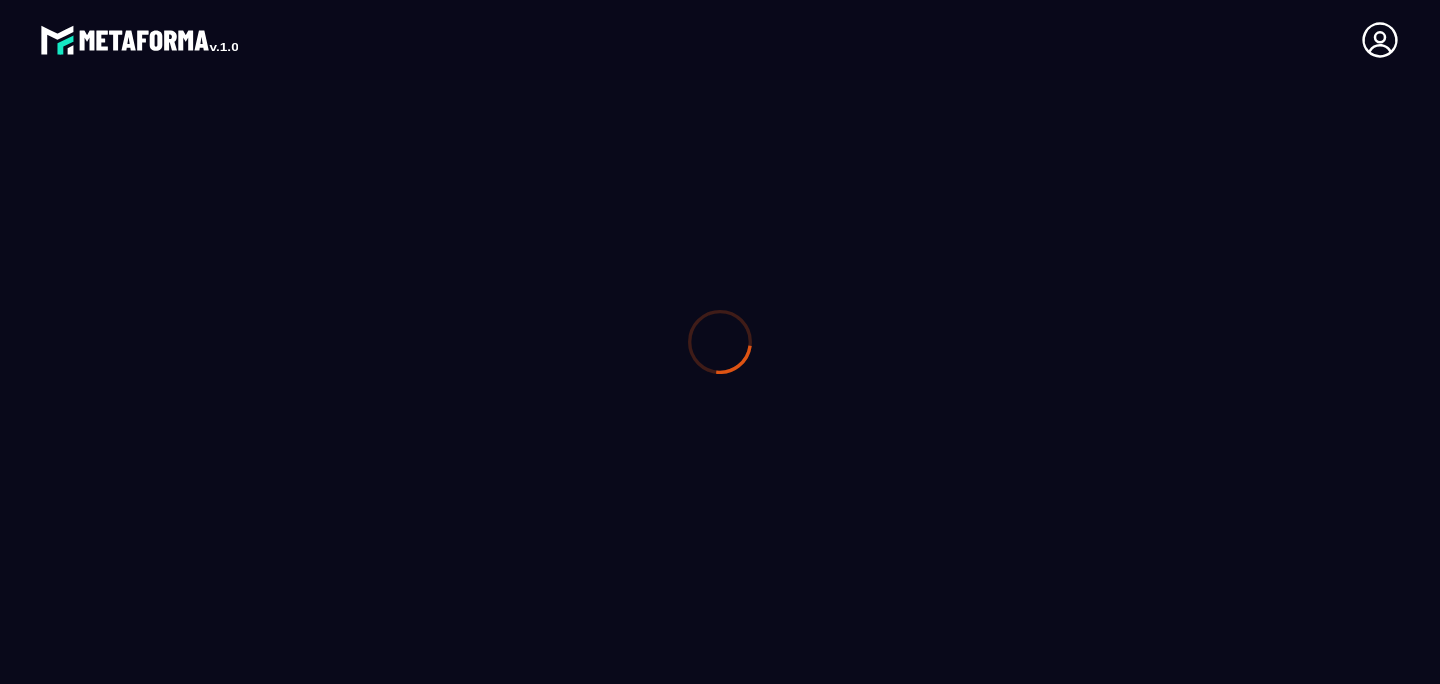 scroll, scrollTop: 0, scrollLeft: 0, axis: both 